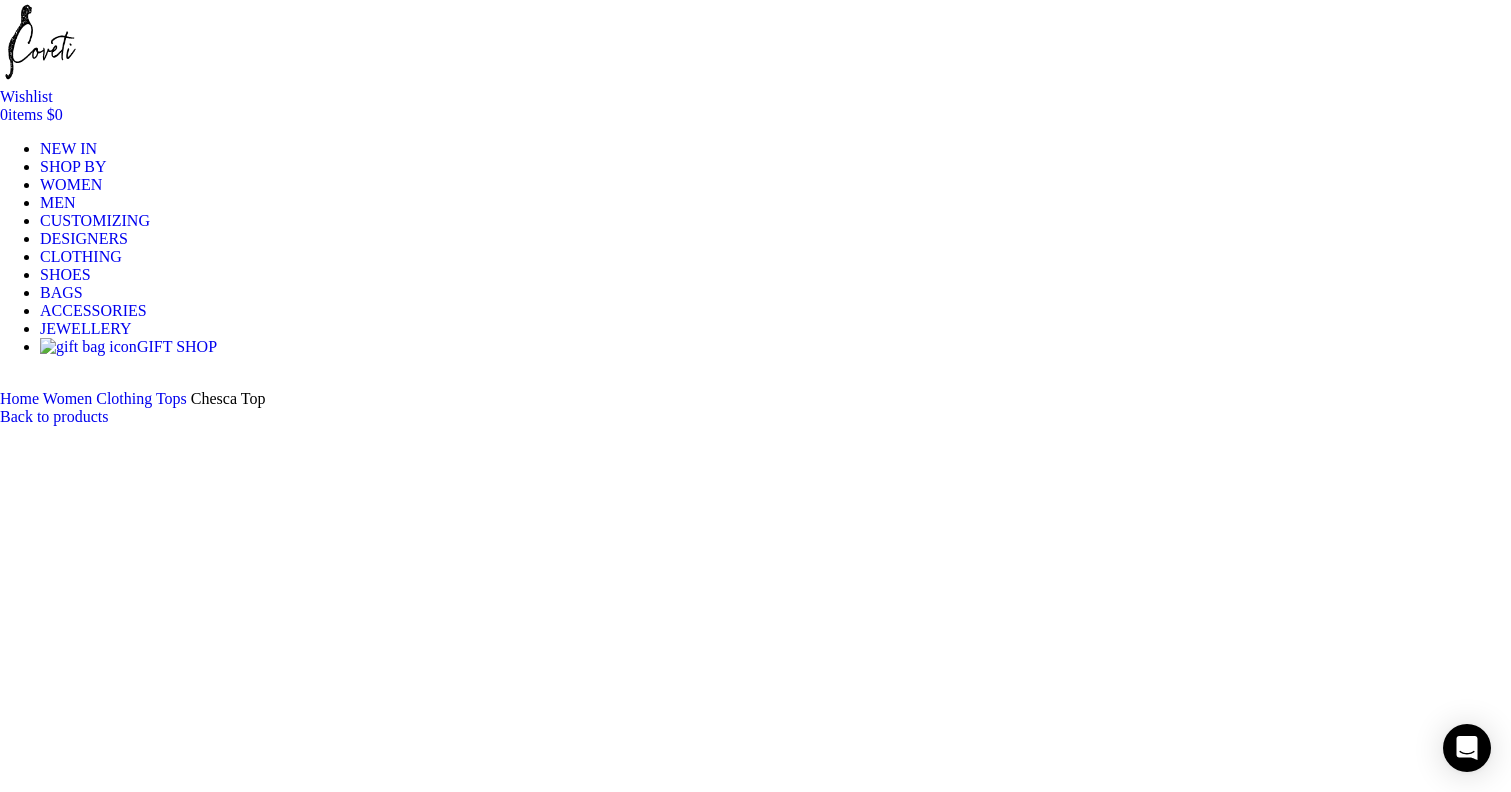 scroll, scrollTop: 200, scrollLeft: 0, axis: vertical 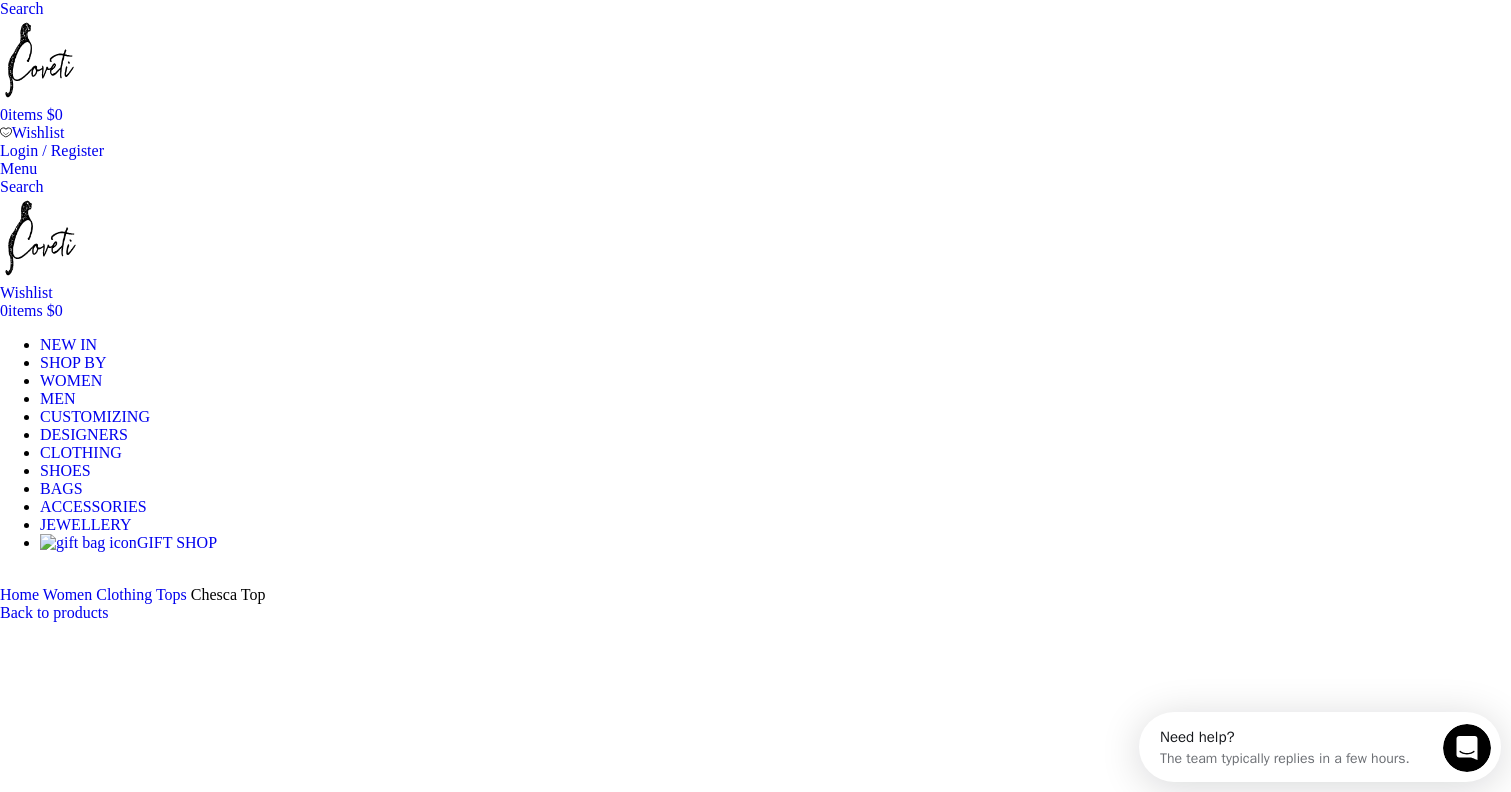 click at bounding box center [39, 60] 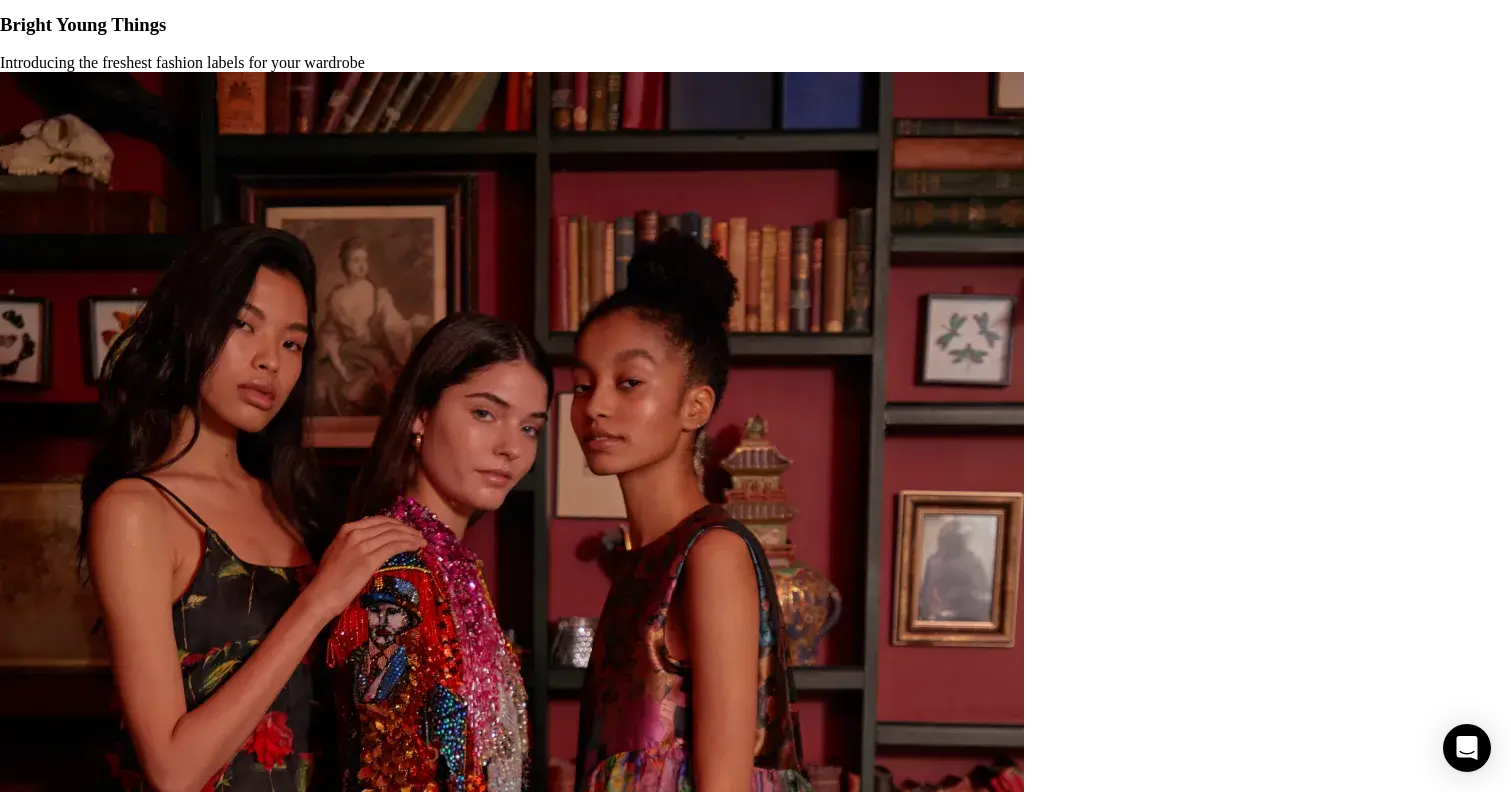 scroll, scrollTop: 4486, scrollLeft: 0, axis: vertical 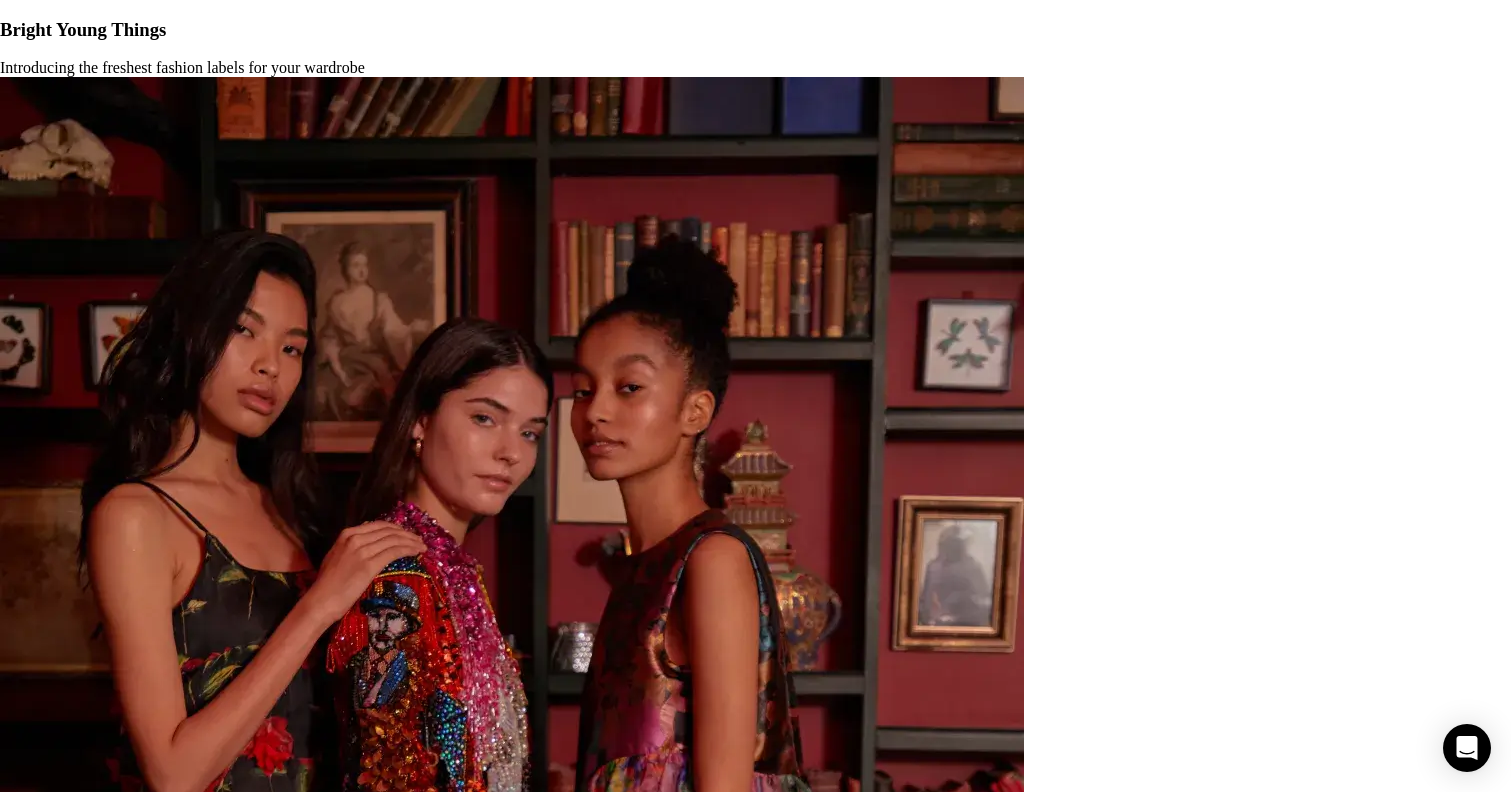 click on "Contact us" at bounding box center [74, 10858] 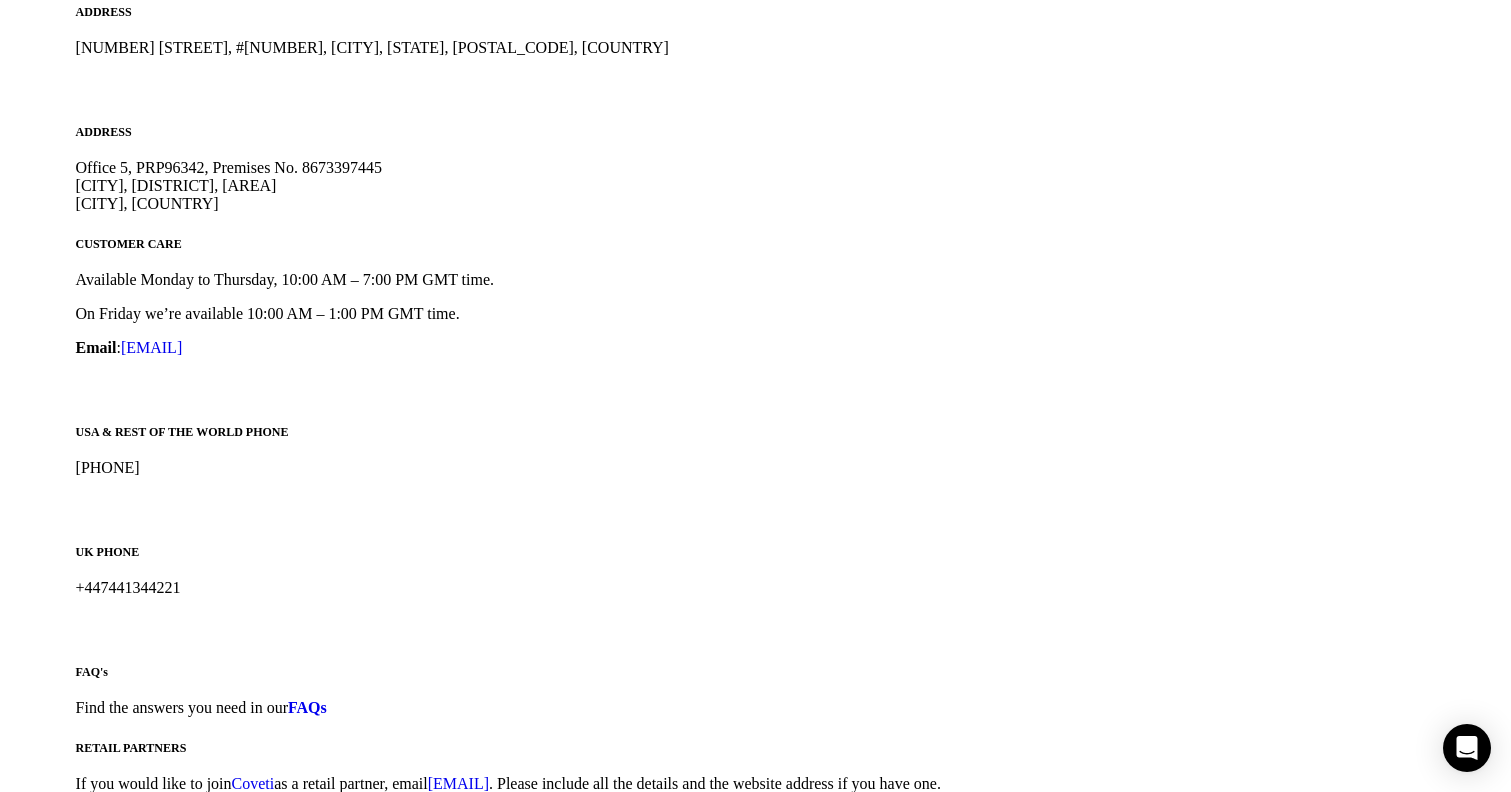 scroll, scrollTop: 1490, scrollLeft: 0, axis: vertical 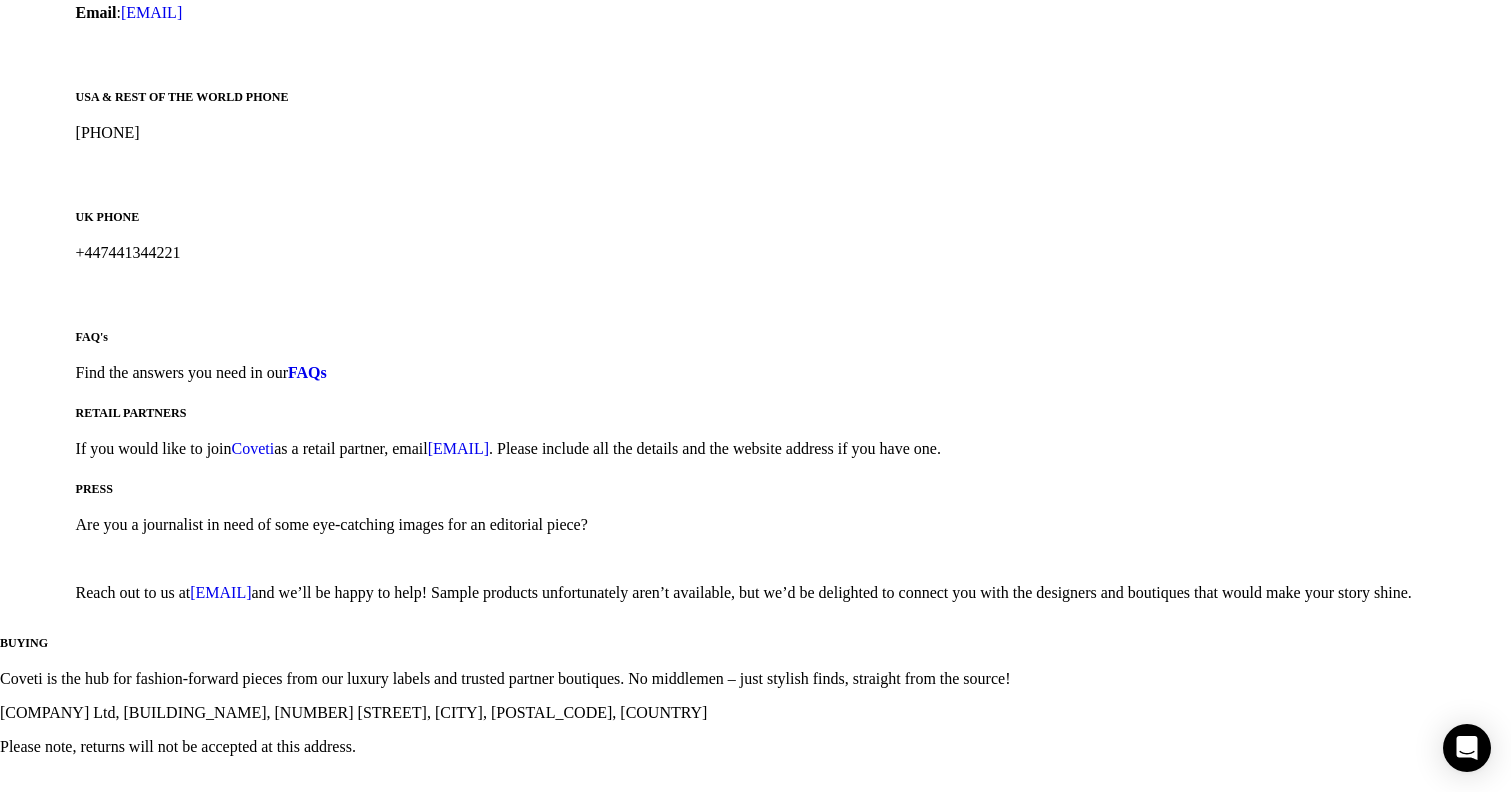 click on "FAQ’s" at bounding box center [61, 2145] 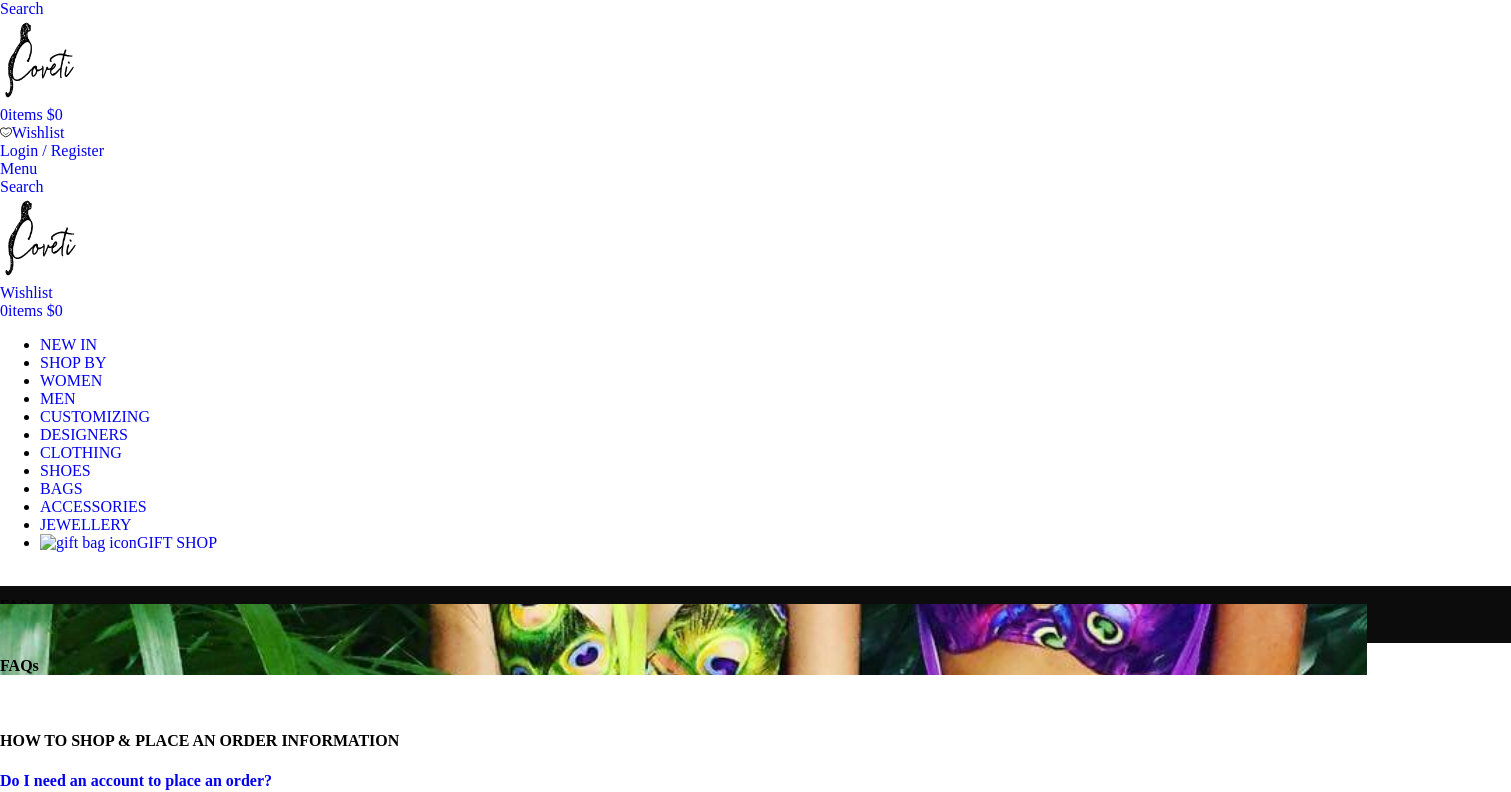 scroll, scrollTop: 195, scrollLeft: 0, axis: vertical 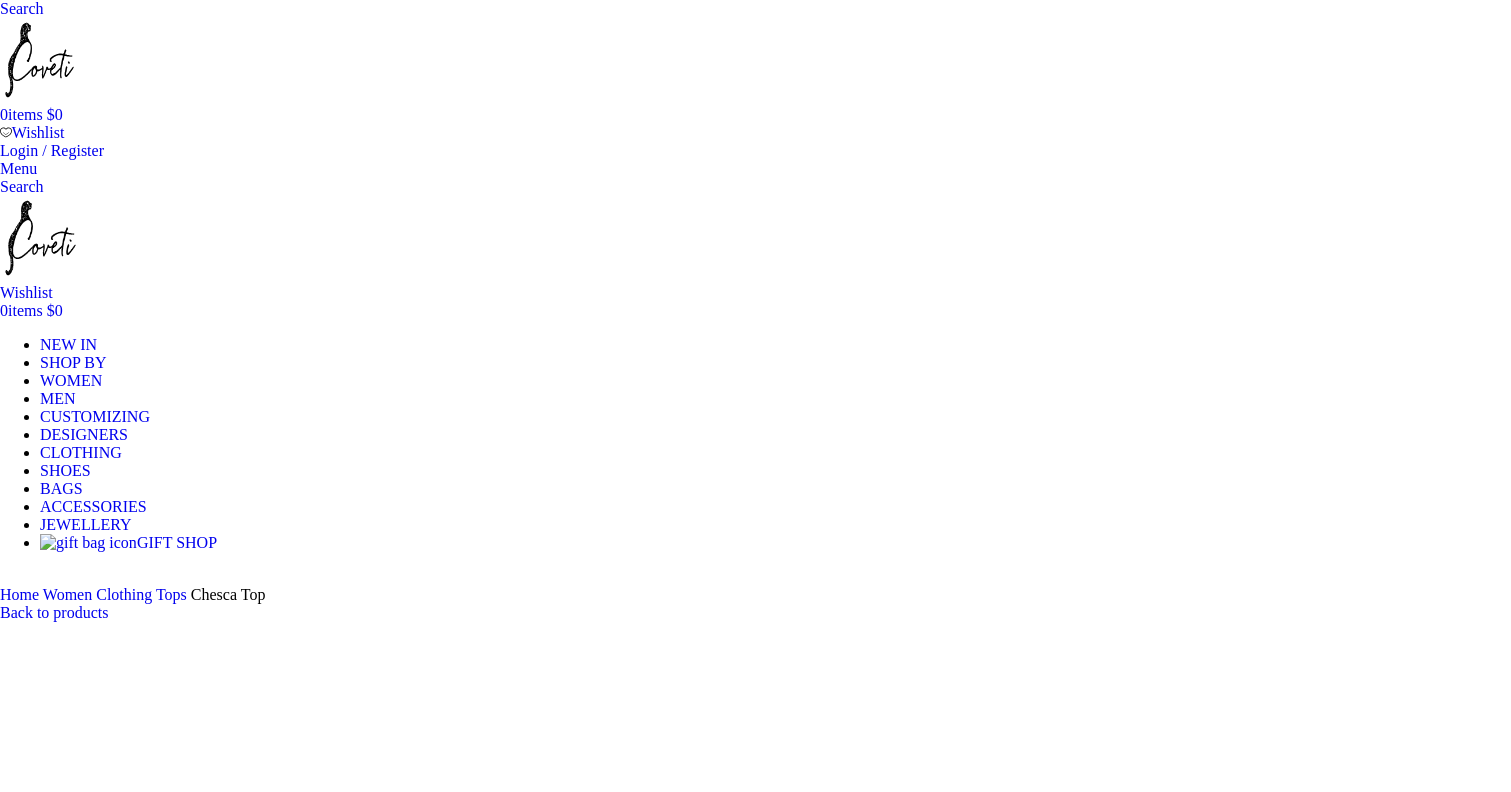 select on "10-uk" 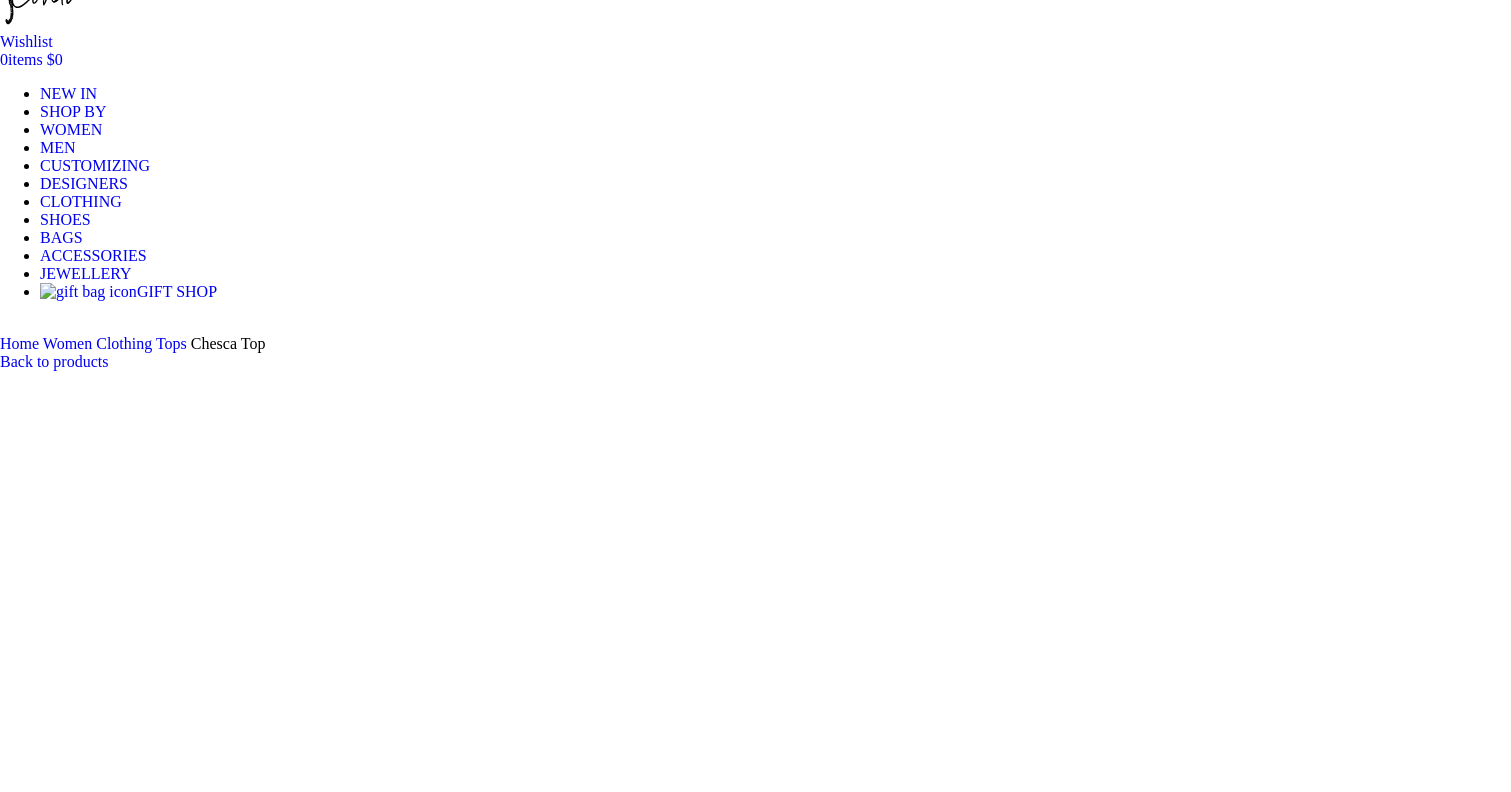 scroll, scrollTop: 0, scrollLeft: 210, axis: horizontal 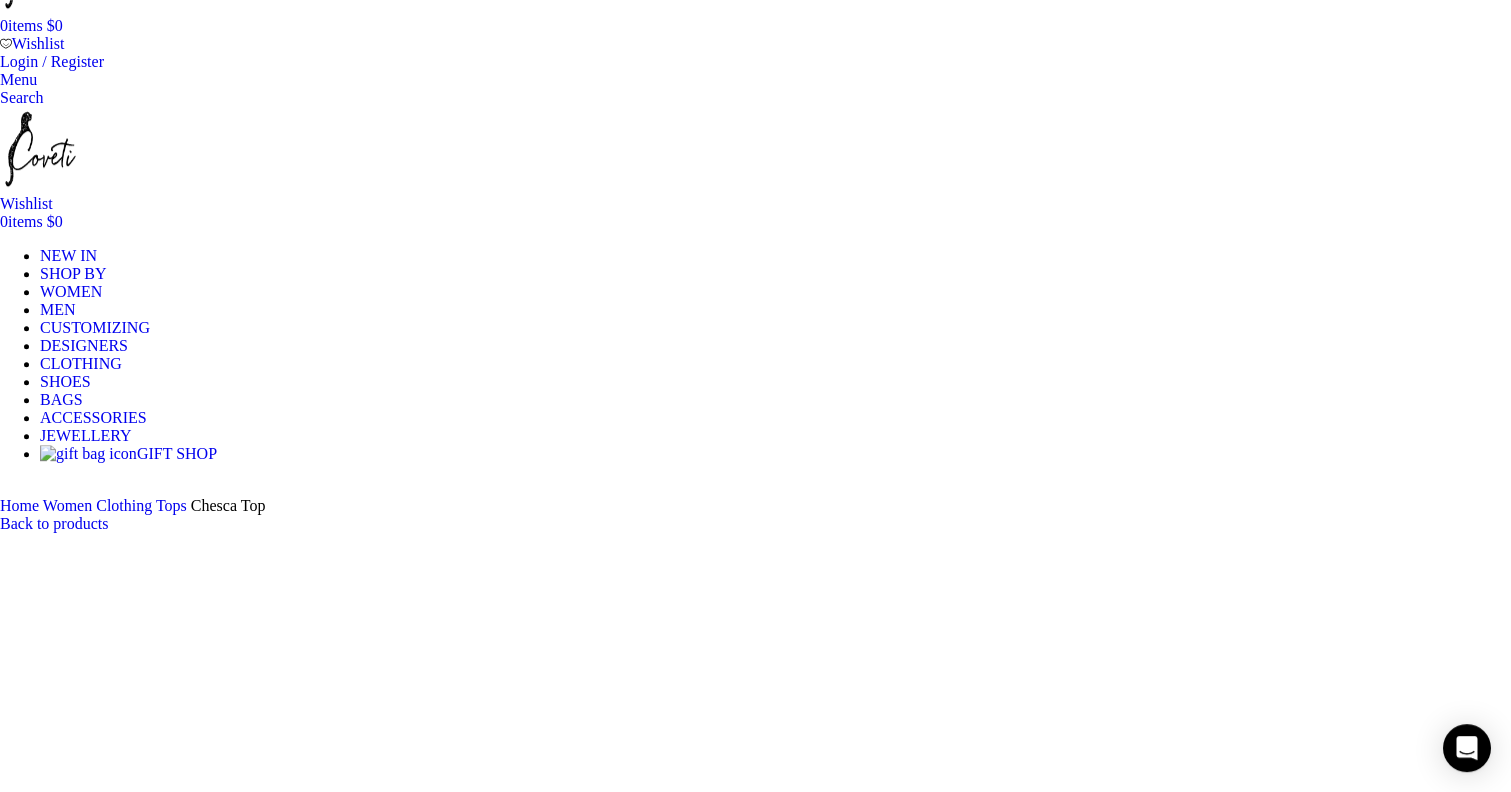 click at bounding box center (45, 1799) 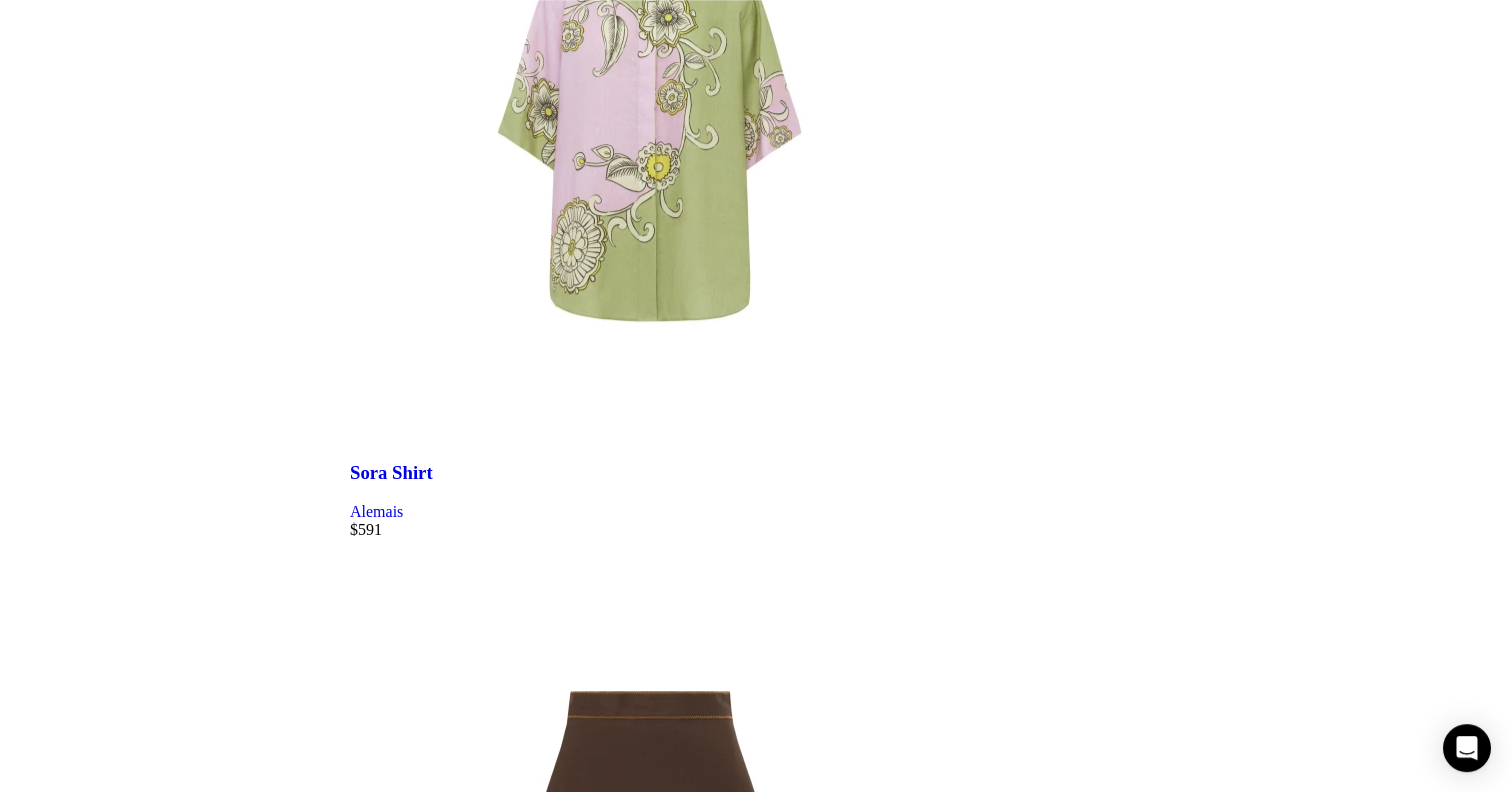 click on "Alemais
Categories
Men
Women
Show sidebar Product categories Men
Men Accessories
Cases
Men Belts
Men Exotic Leather
Men Hats
Scarves
Men Bags
Men Clothing
Men Jackets
Men Shirts
Pants
Jeans
Shorts
Sweatshirts
Swimwear
T-shirts & vests
Tracksuit
Men Jewellery
Men Bangles
Men Bracelets
Men Shoes
Casual Shoes
Boat shoes
Men Sneakers
Hi-Tops
Low-Tops
Slip-On
Dress Shoes
Brogue shoes
Derby shoes
Derby Split Toe Shoes
Loafers
Longwing Blucher
Monk strap shoes
Double monk strap shoes
Single monk strap shoes
Oxford Shoes
Saddle Shoes
Whole cut shoes
Home slippers
Men Boots
Balmoral Boots
Chelsea Boots" at bounding box center [755, 13520] 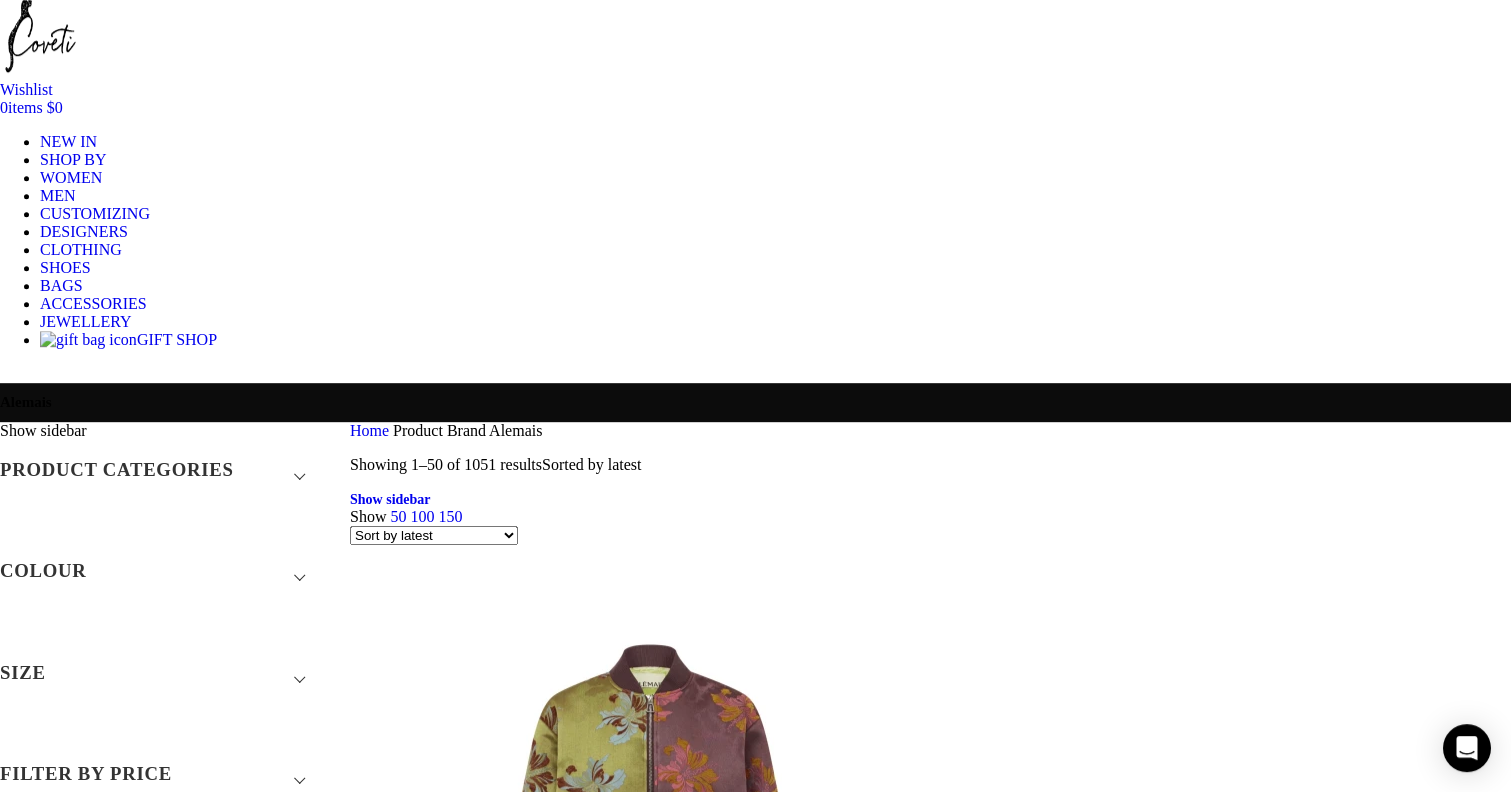 scroll, scrollTop: 0, scrollLeft: 0, axis: both 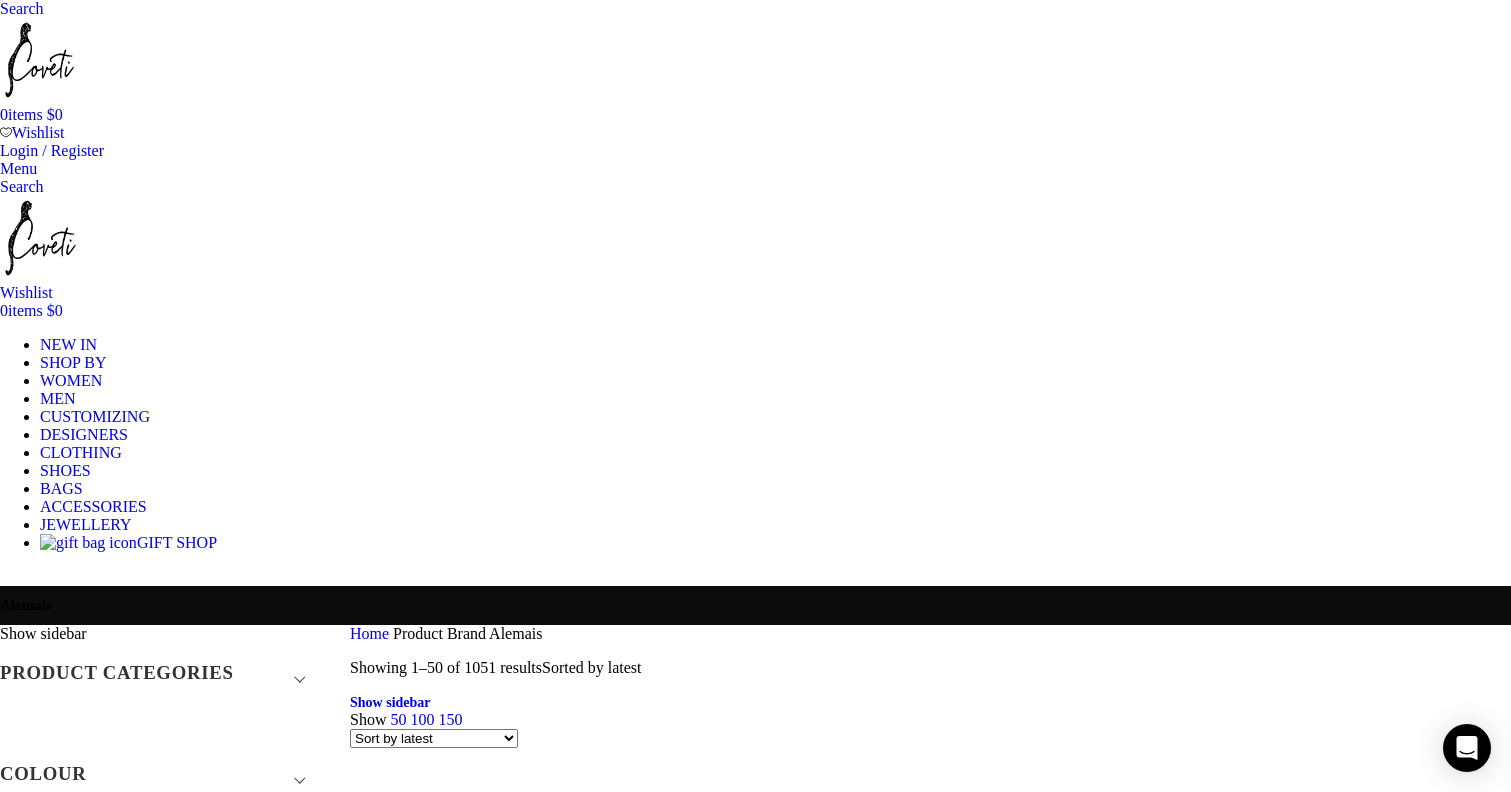 click on "VIEW ALL" at bounding box center (-593, 1021) 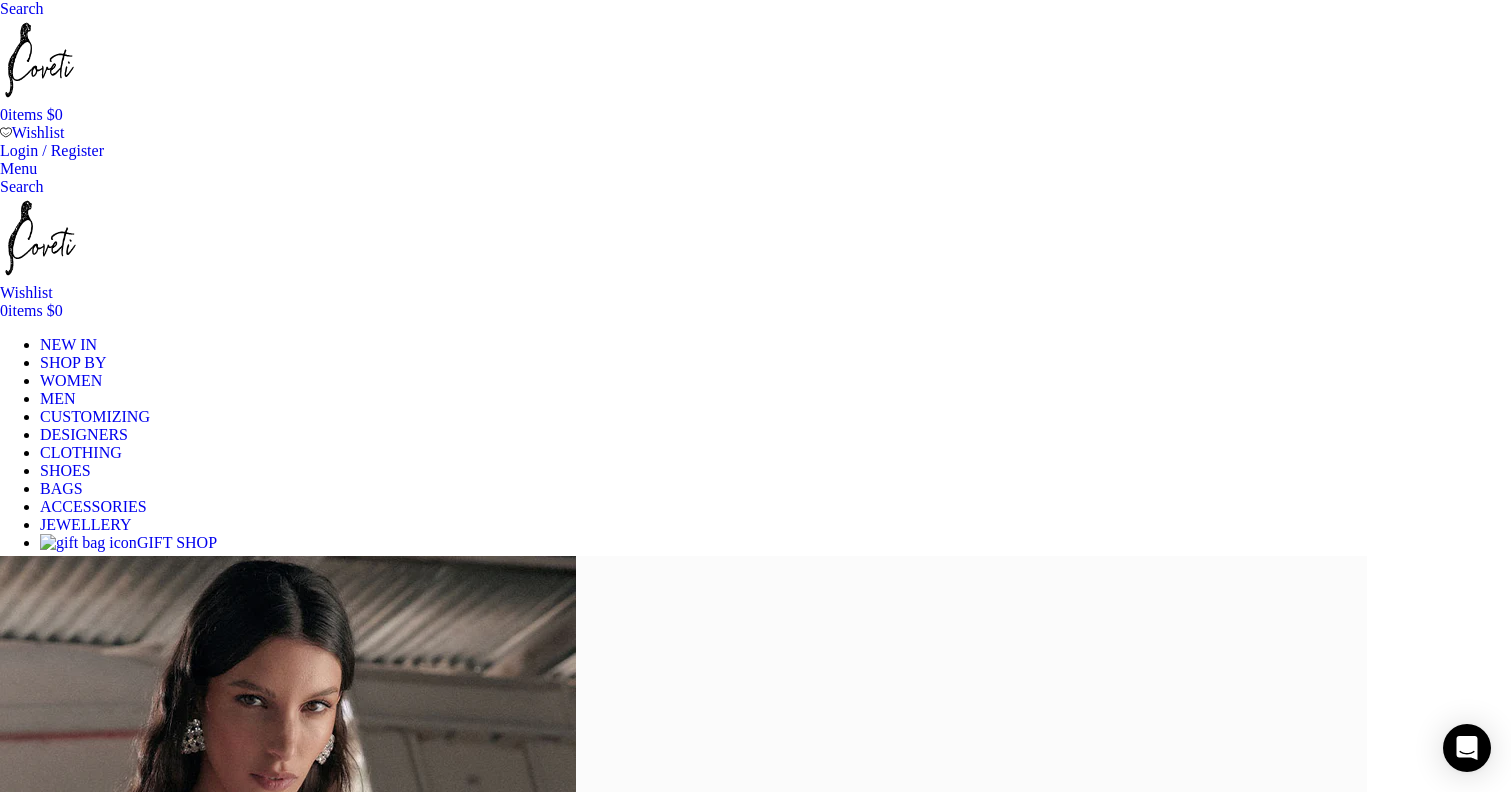 scroll, scrollTop: 0, scrollLeft: 0, axis: both 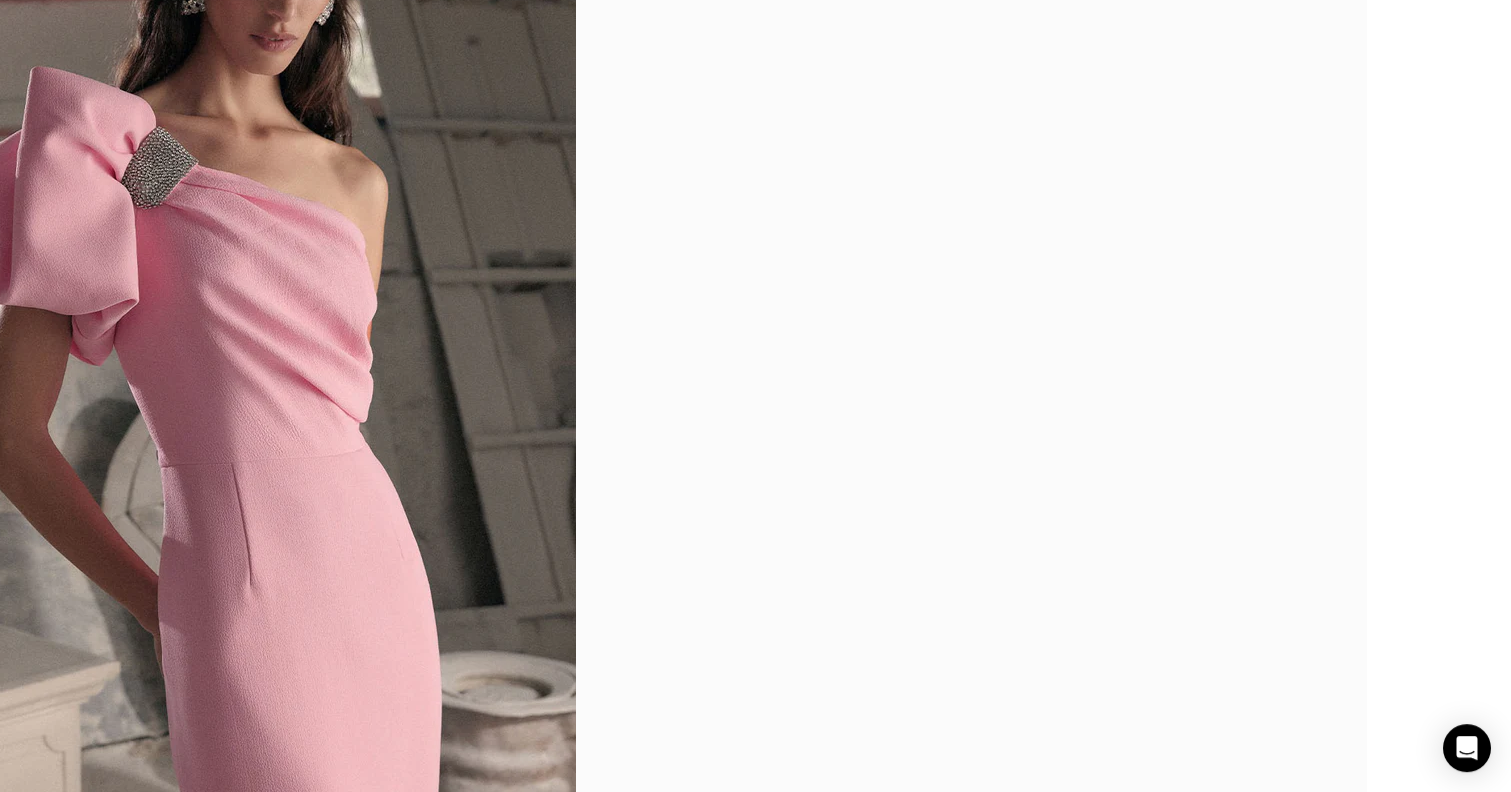 click at bounding box center (749, 2520) 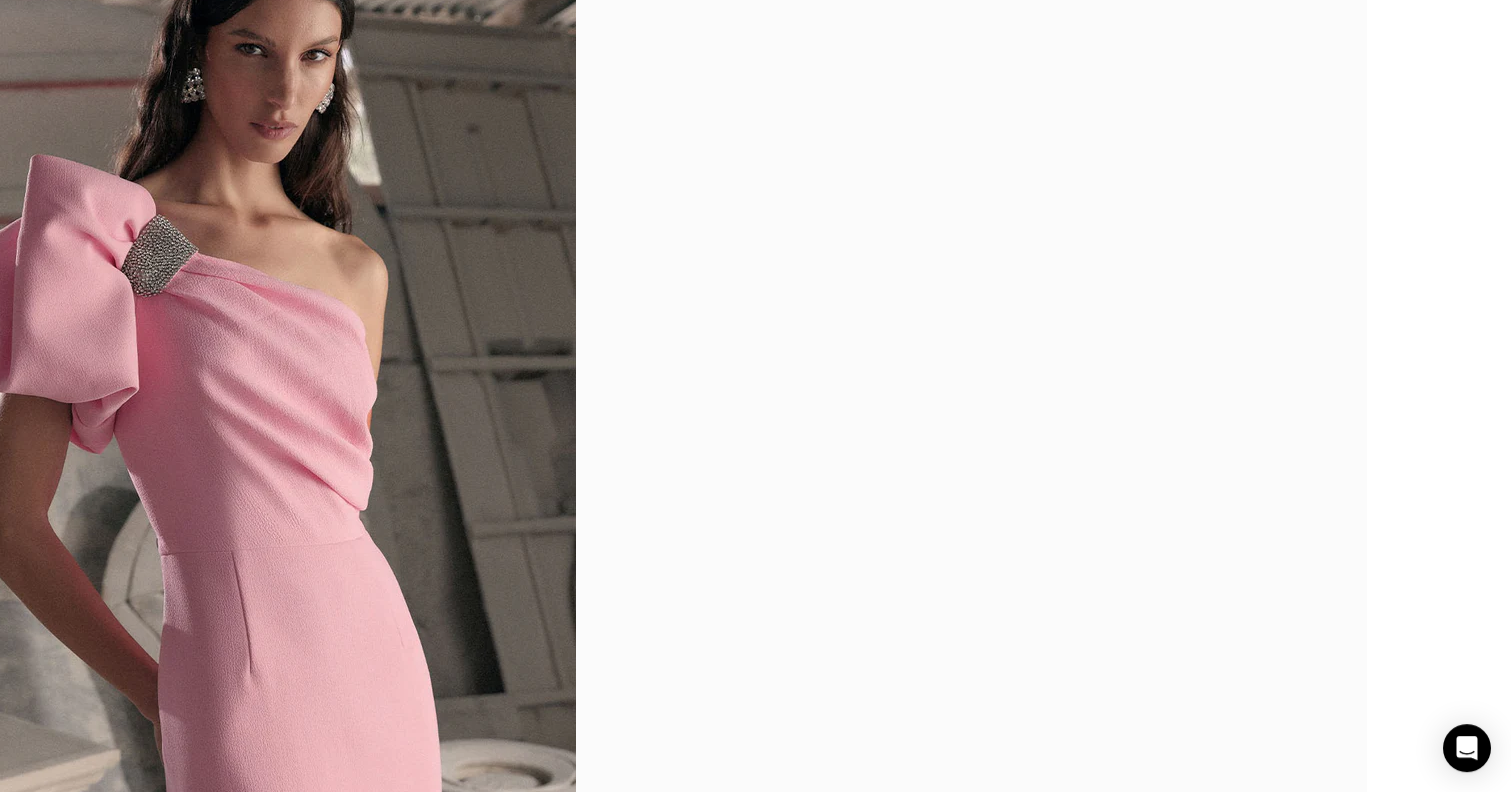 scroll, scrollTop: 558, scrollLeft: 0, axis: vertical 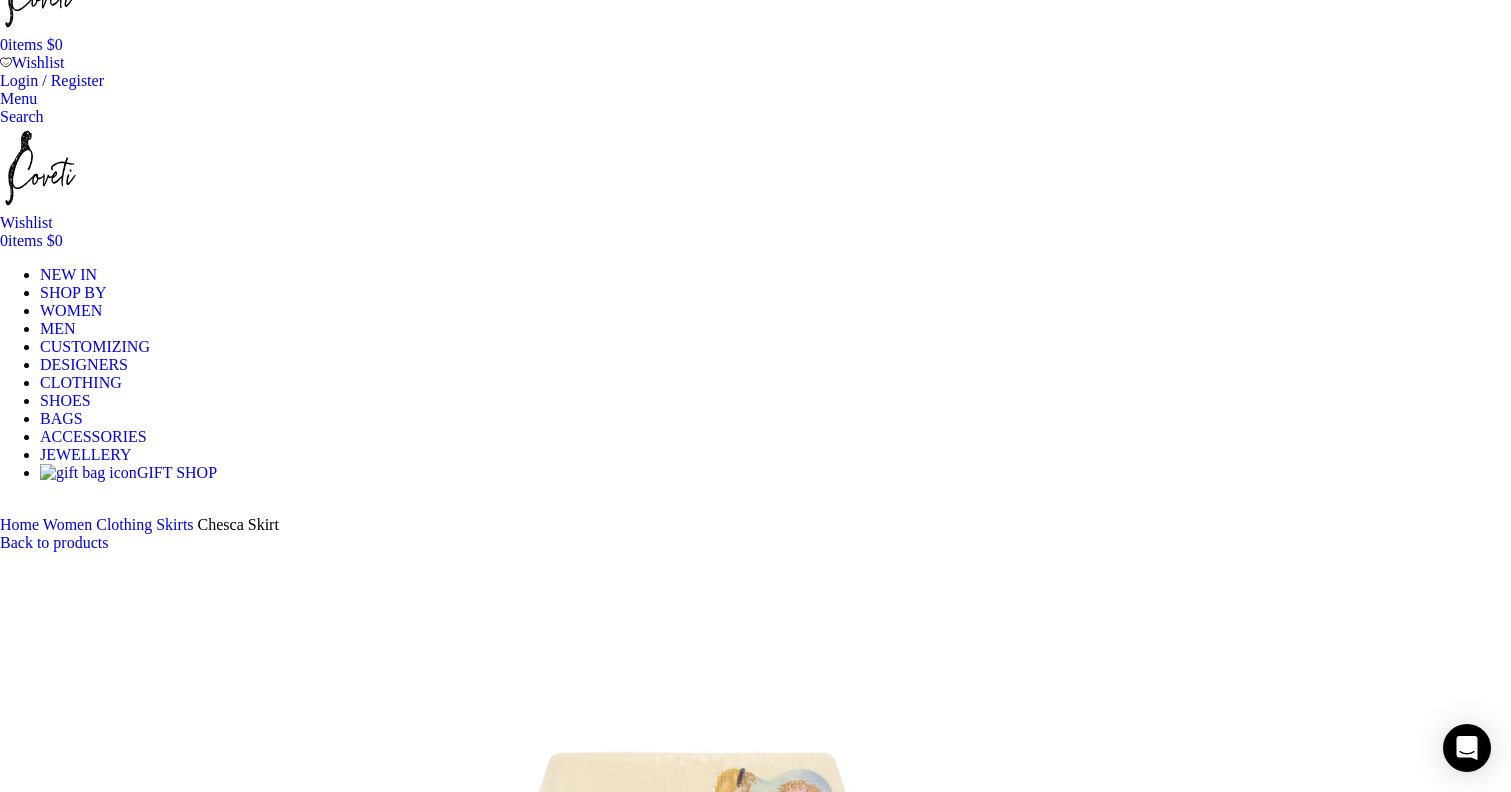 click at bounding box center (310, 1815) 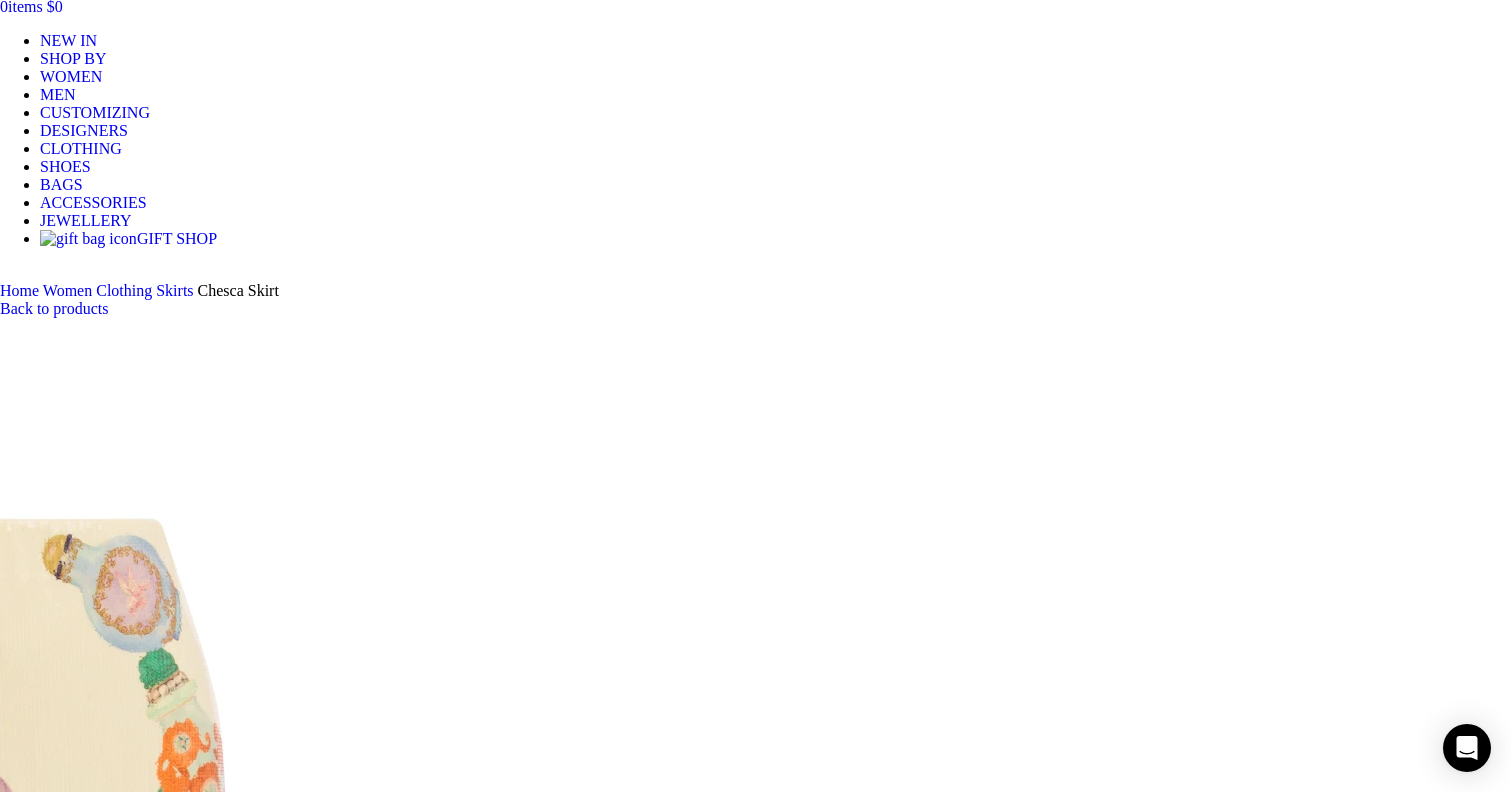 scroll, scrollTop: 426, scrollLeft: 0, axis: vertical 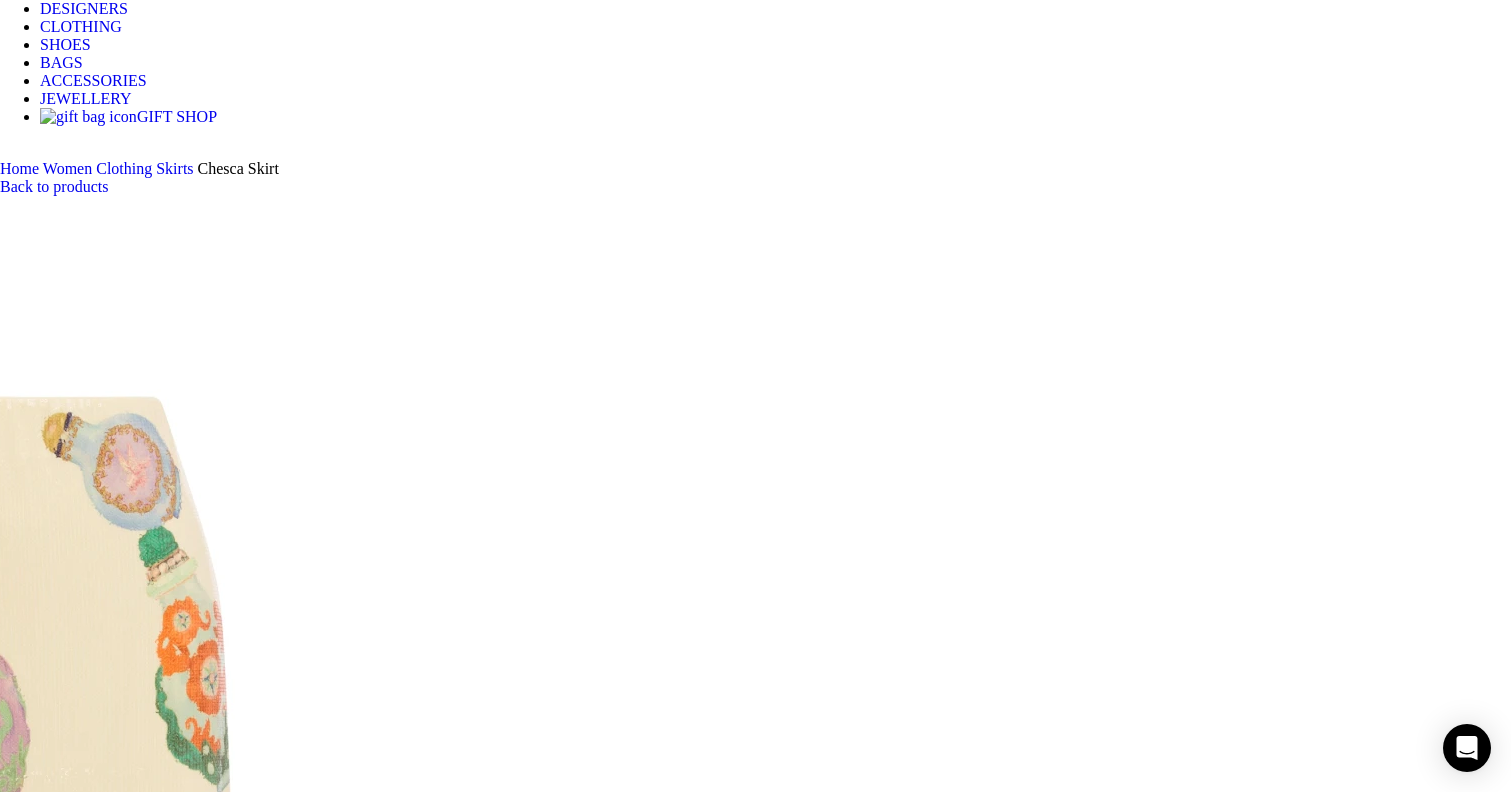 click at bounding box center [270, 2790] 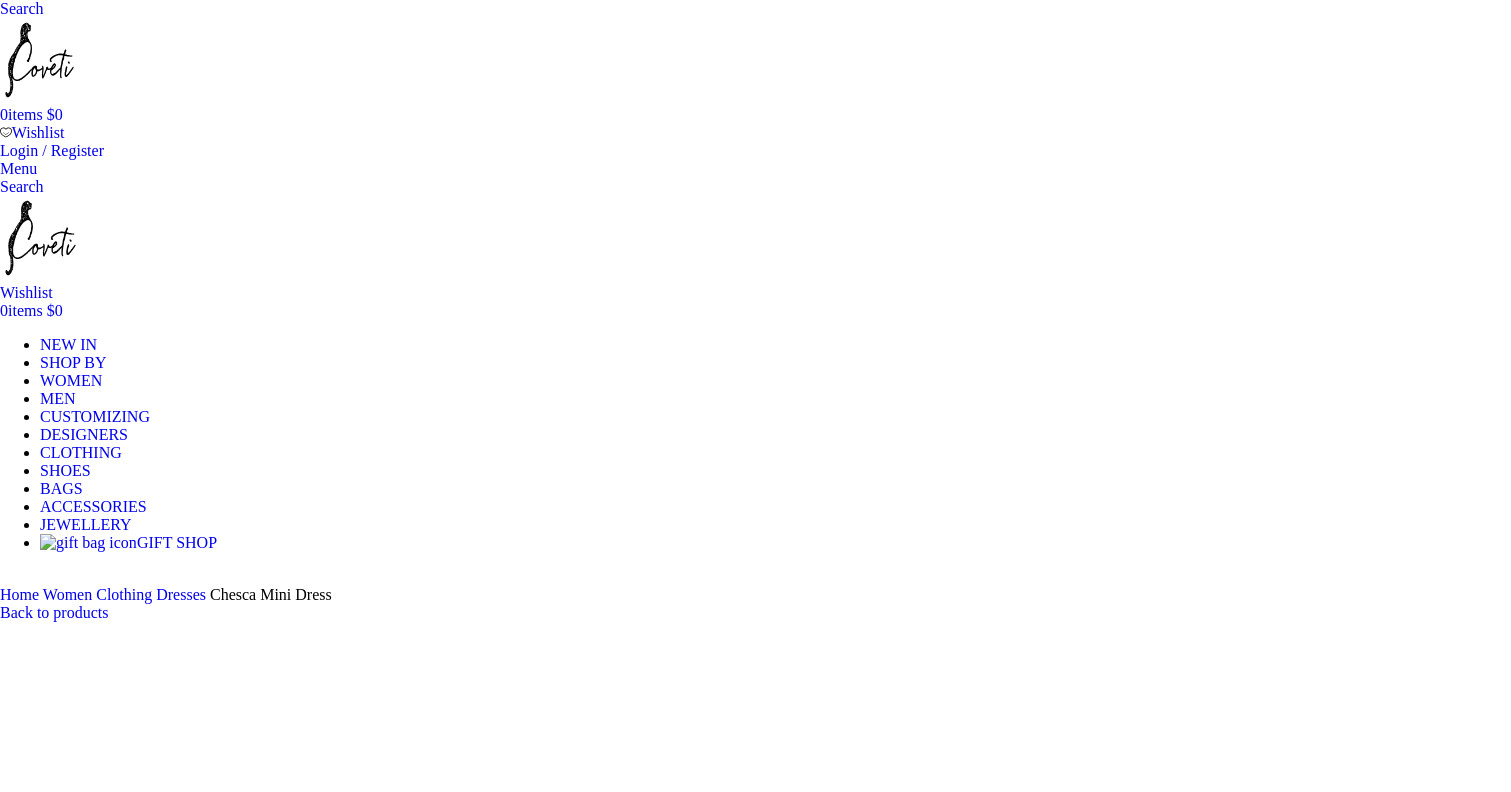 scroll, scrollTop: 338, scrollLeft: 0, axis: vertical 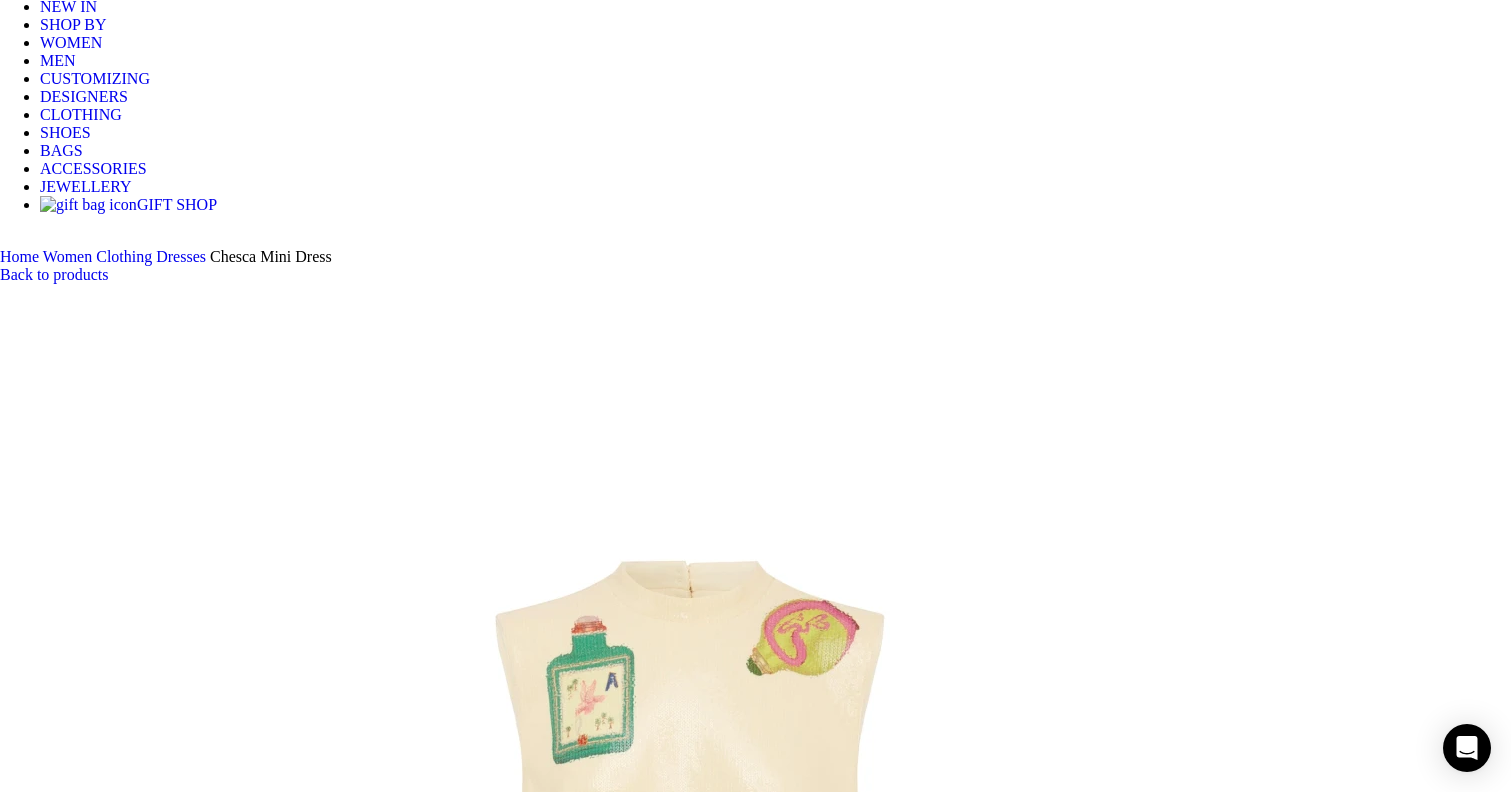 click at bounding box center [310, 1673] 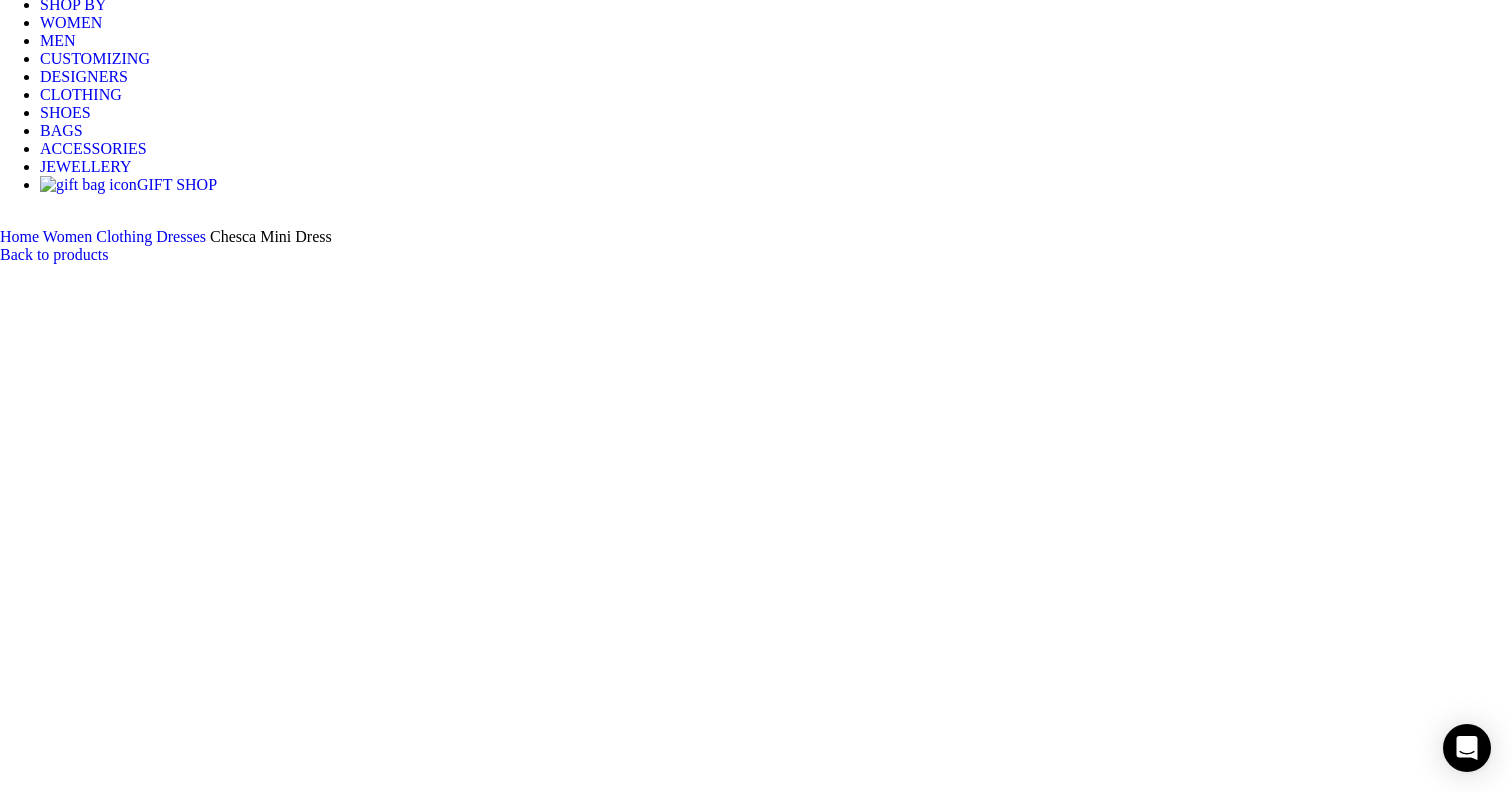 scroll, scrollTop: 355, scrollLeft: 0, axis: vertical 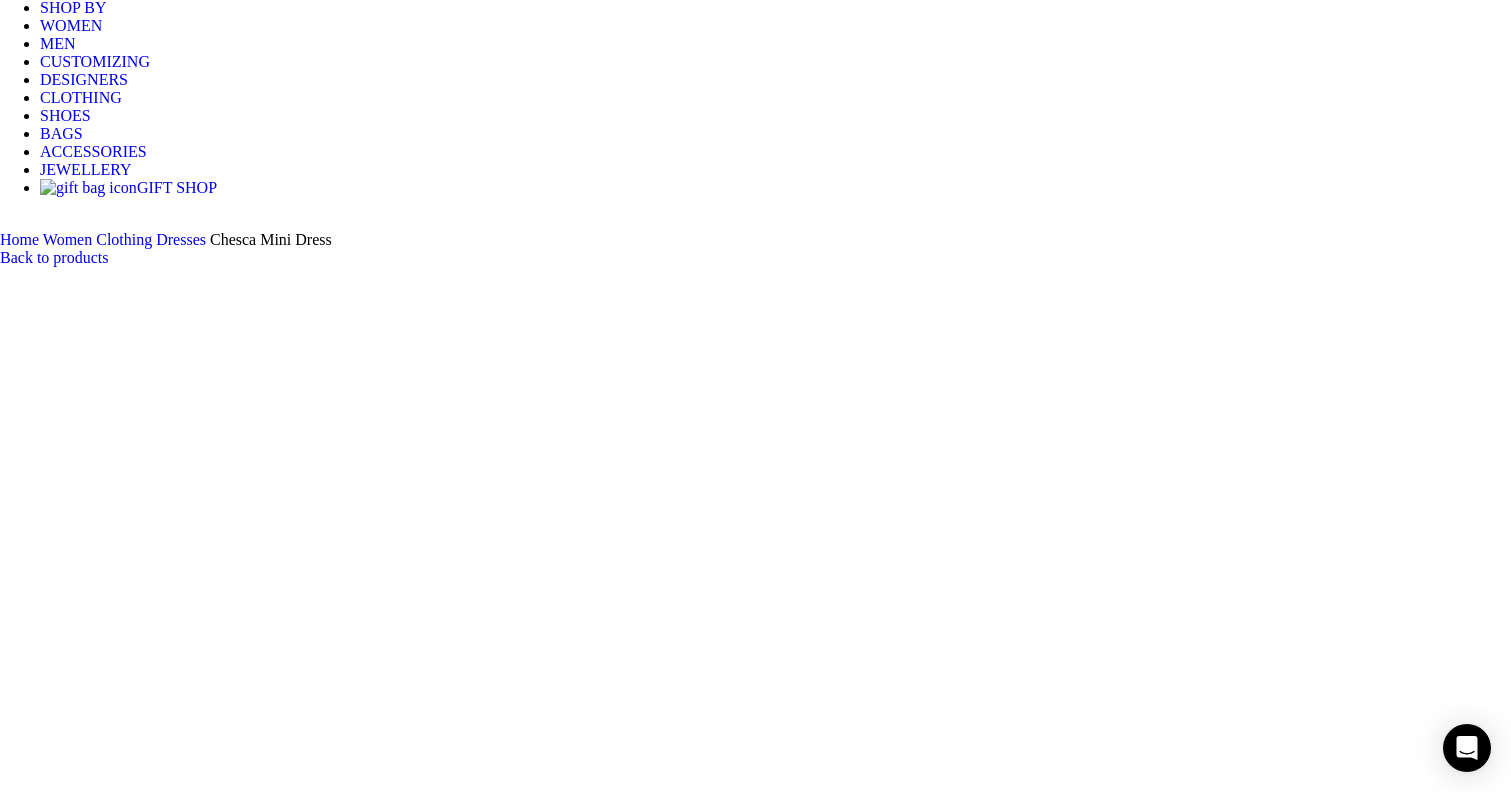 click at bounding box center [310, 1656] 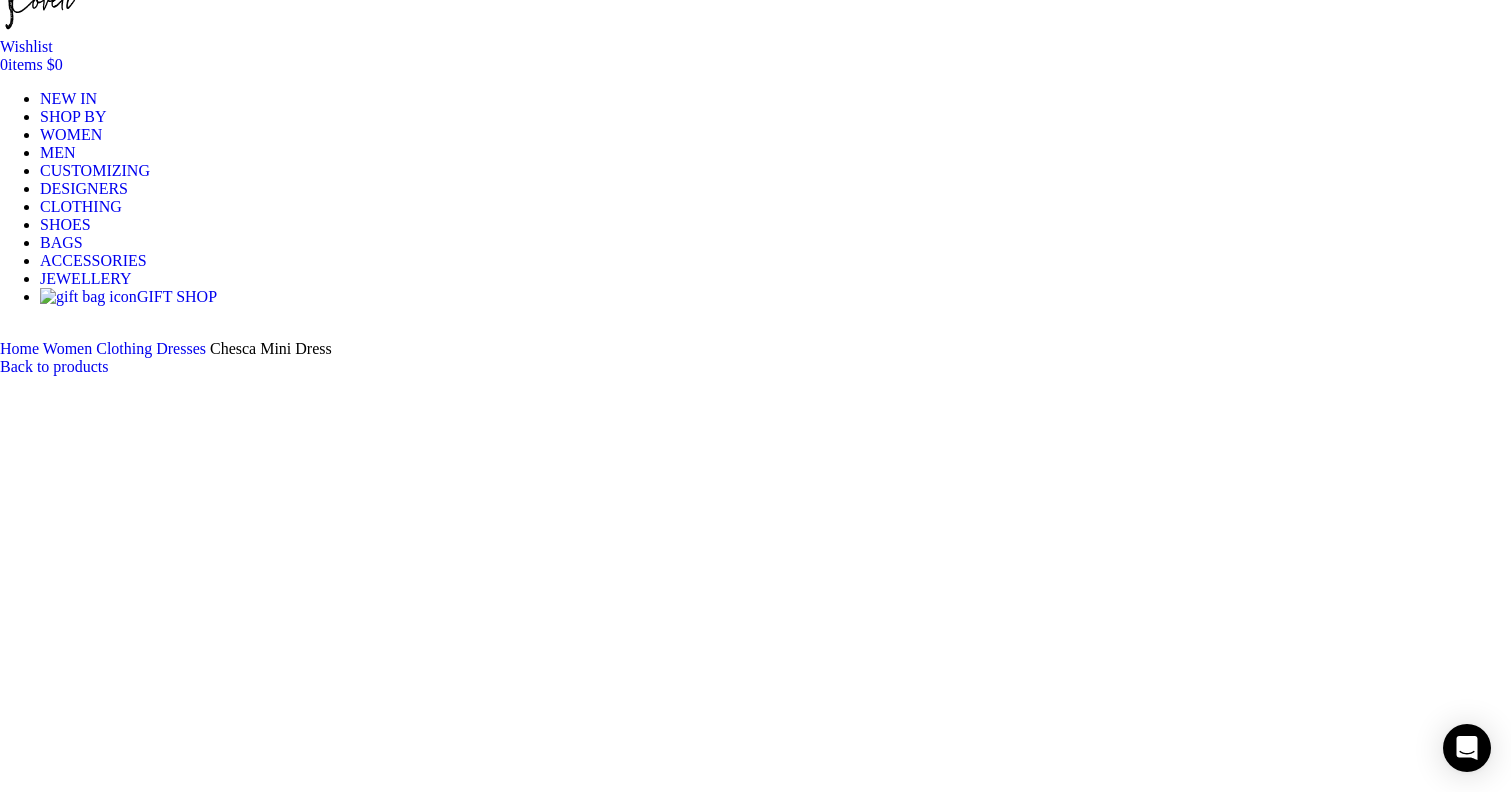 scroll, scrollTop: 233, scrollLeft: 0, axis: vertical 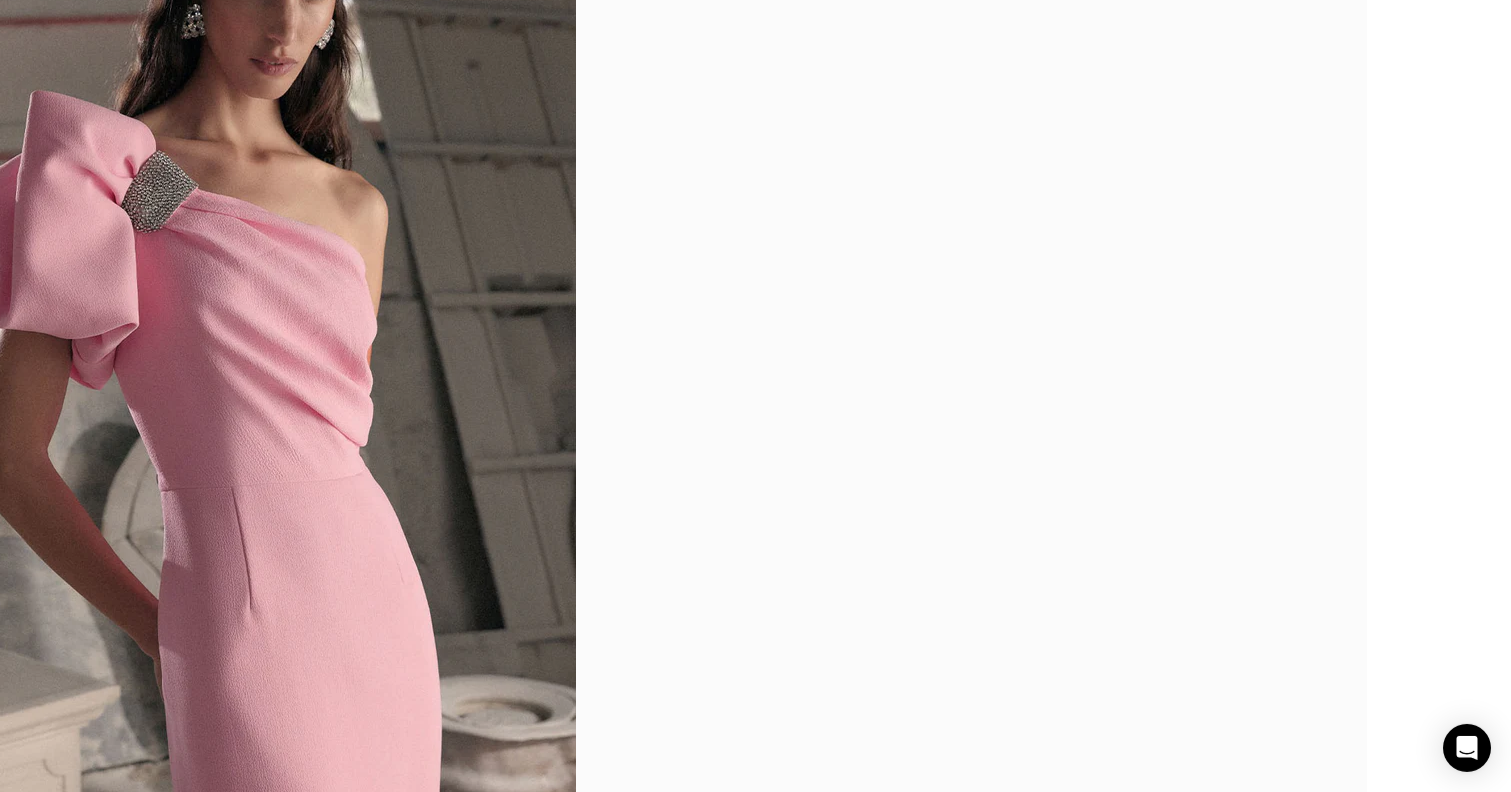 click at bounding box center (1054, 2544) 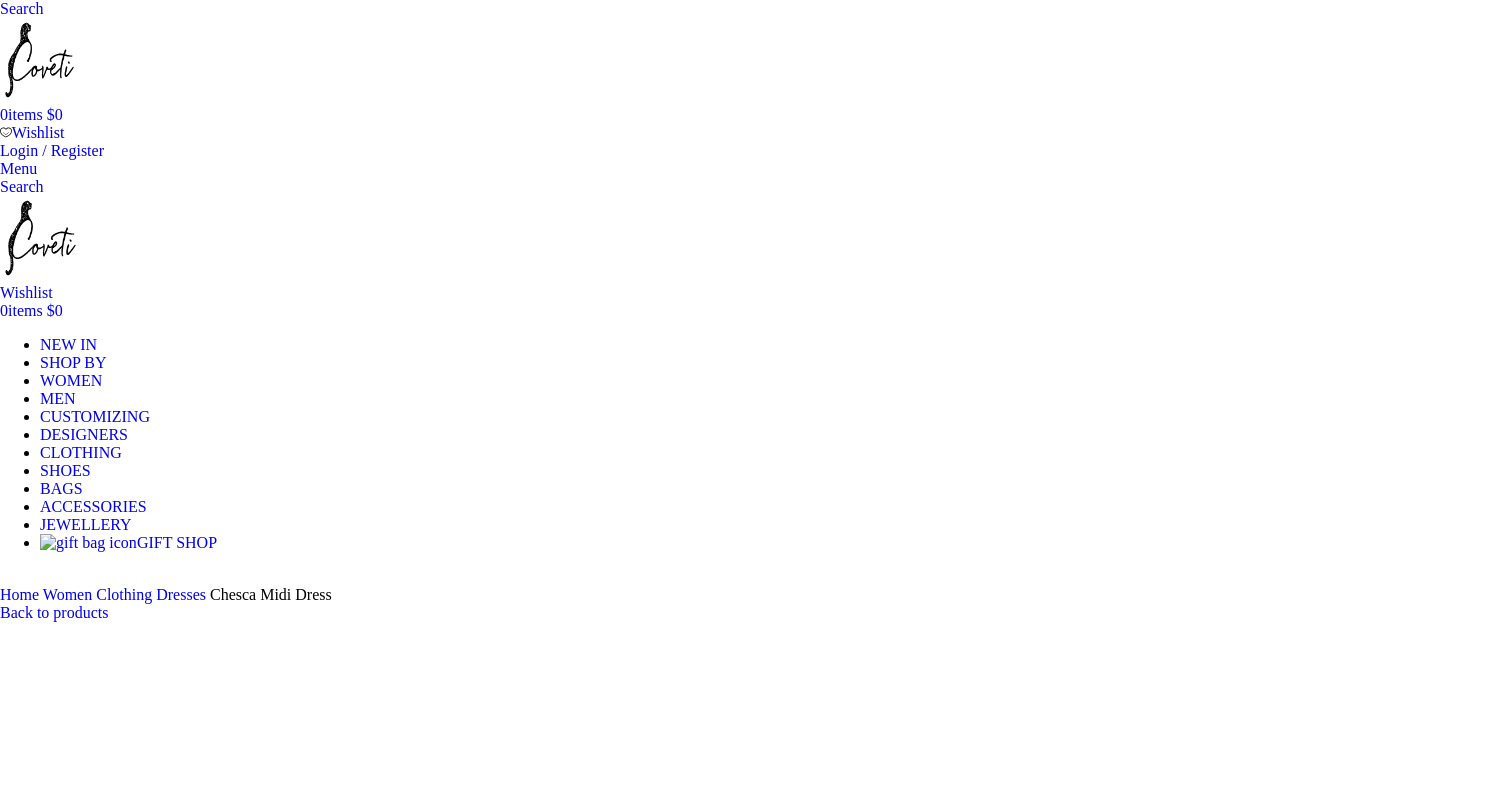 scroll, scrollTop: 170, scrollLeft: 0, axis: vertical 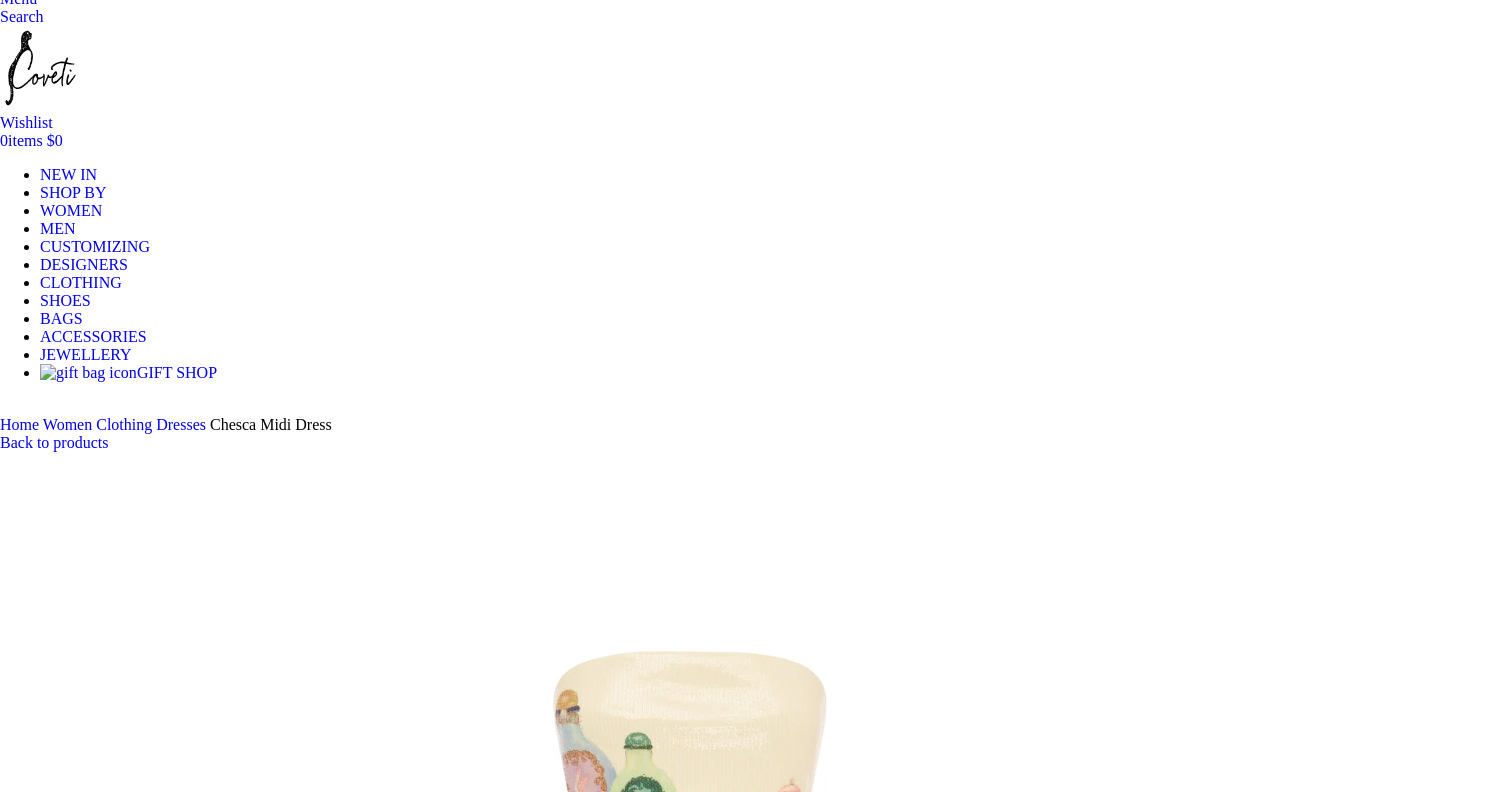 click at bounding box center [690, 1191] 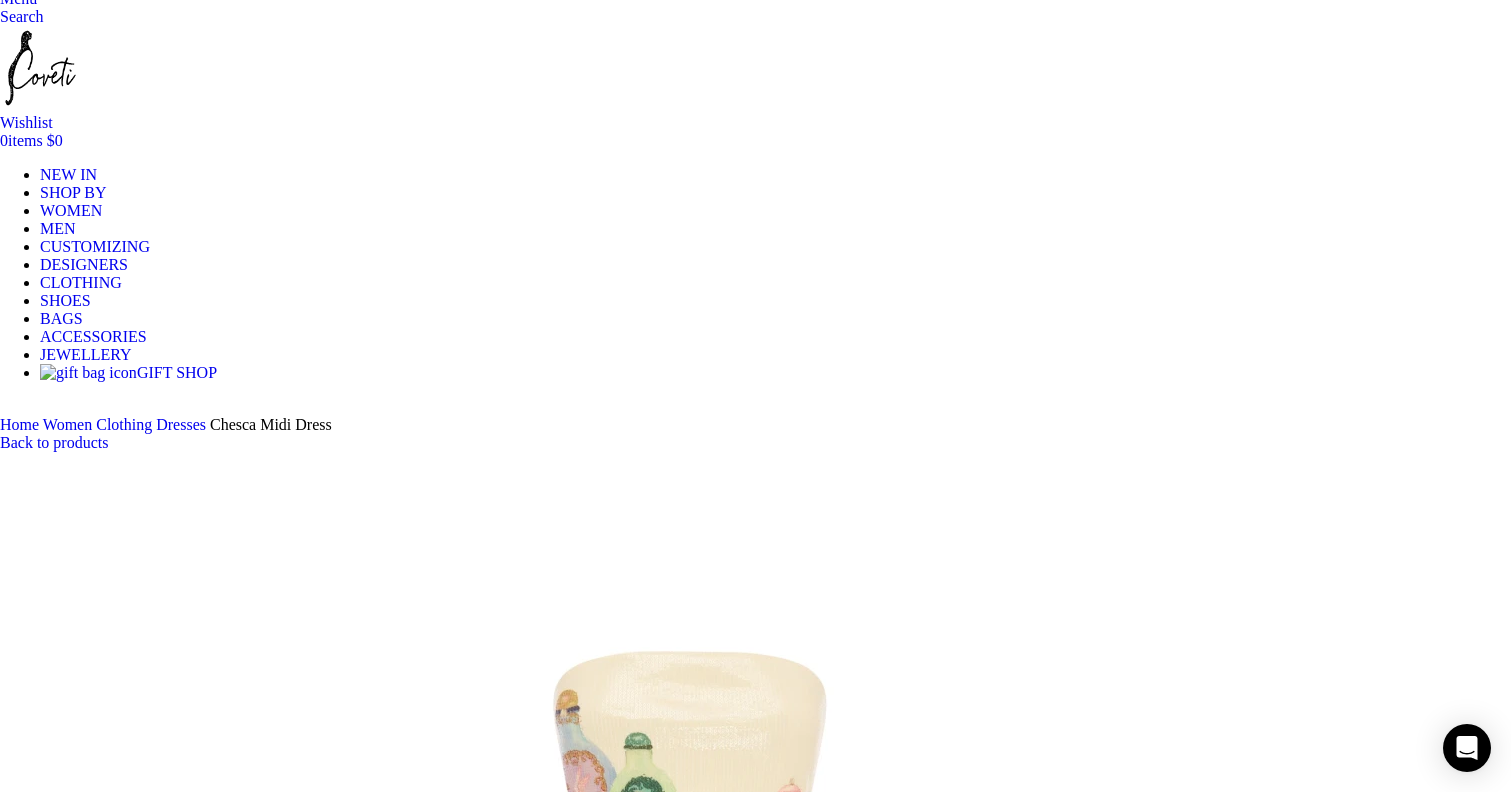 click at bounding box center (756, 16362) 